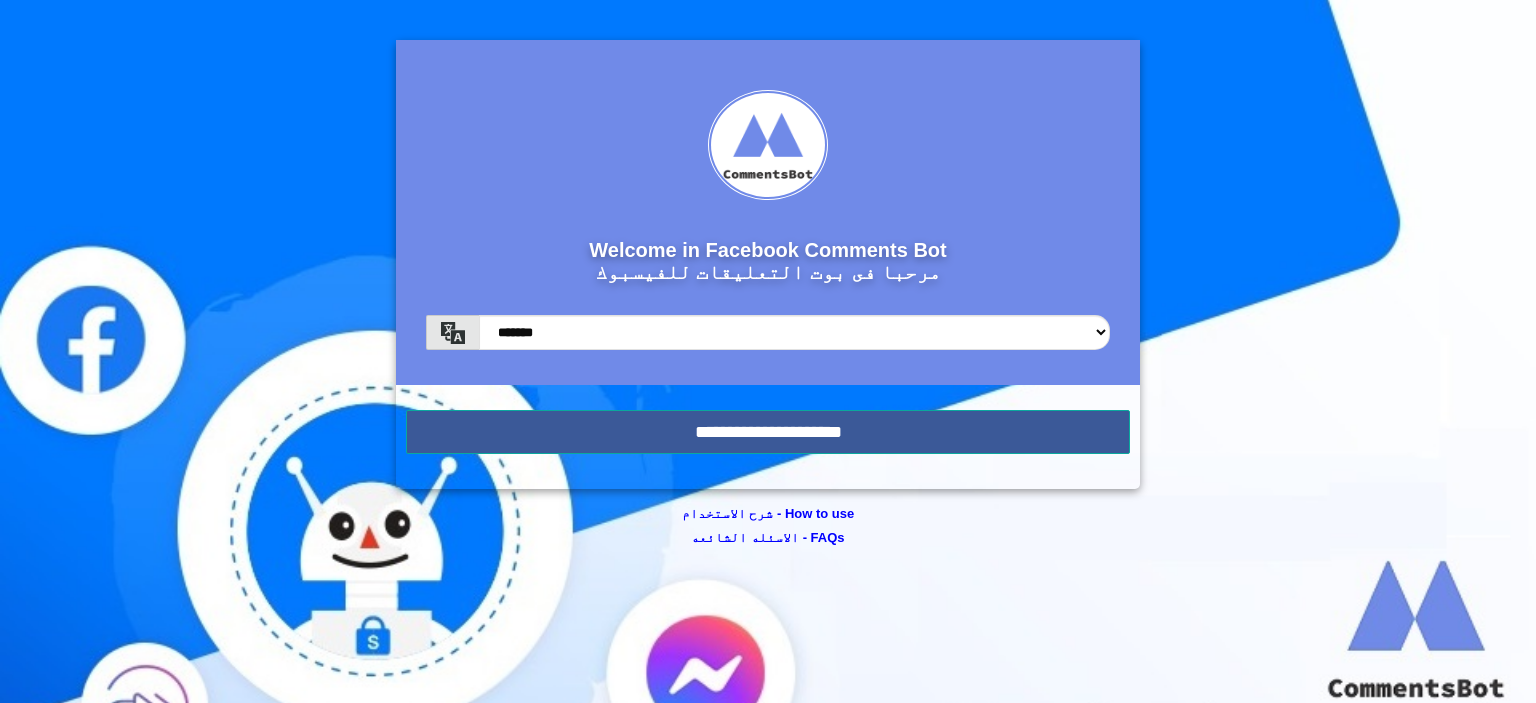scroll, scrollTop: 0, scrollLeft: 0, axis: both 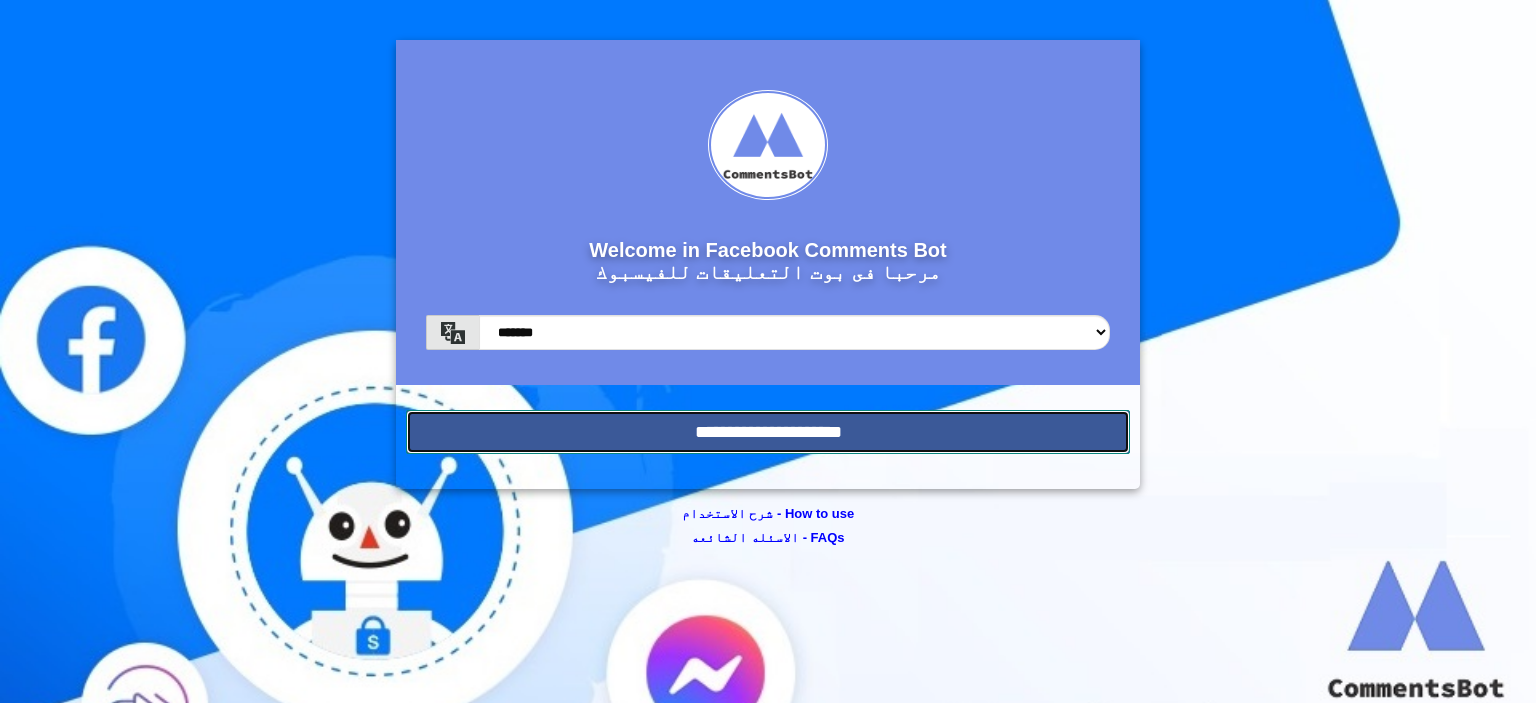 click on "**********" at bounding box center (768, 432) 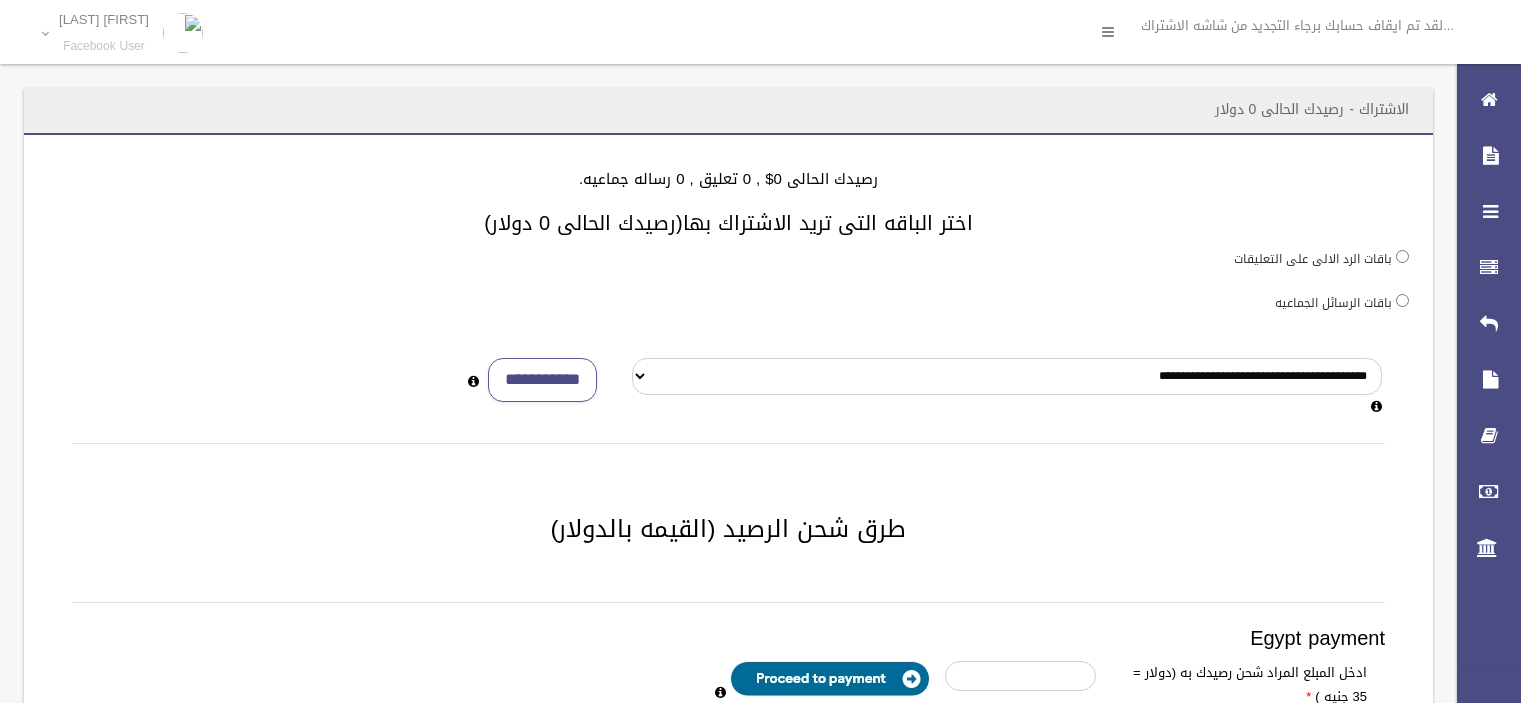 scroll, scrollTop: 0, scrollLeft: 0, axis: both 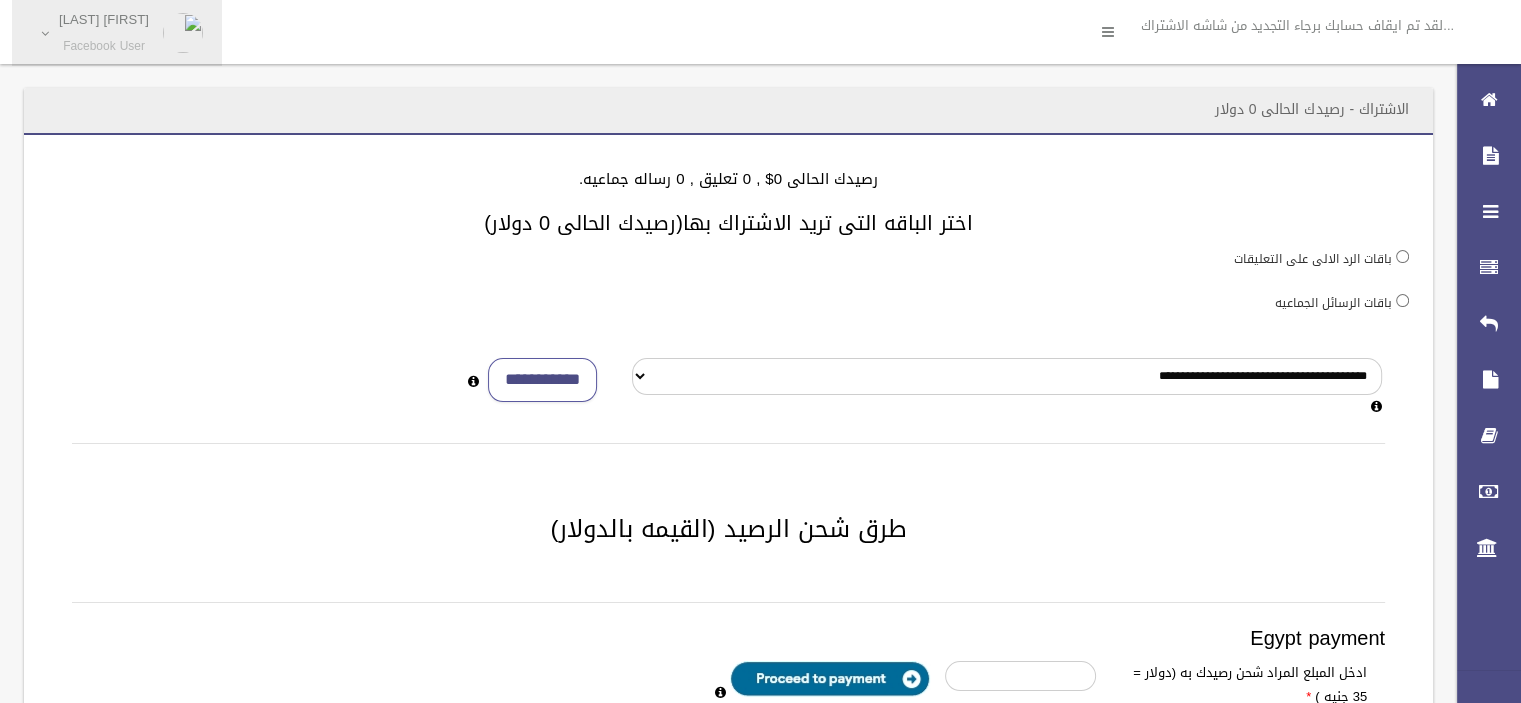 click on "[FIRST] [LAST]" at bounding box center (104, 19) 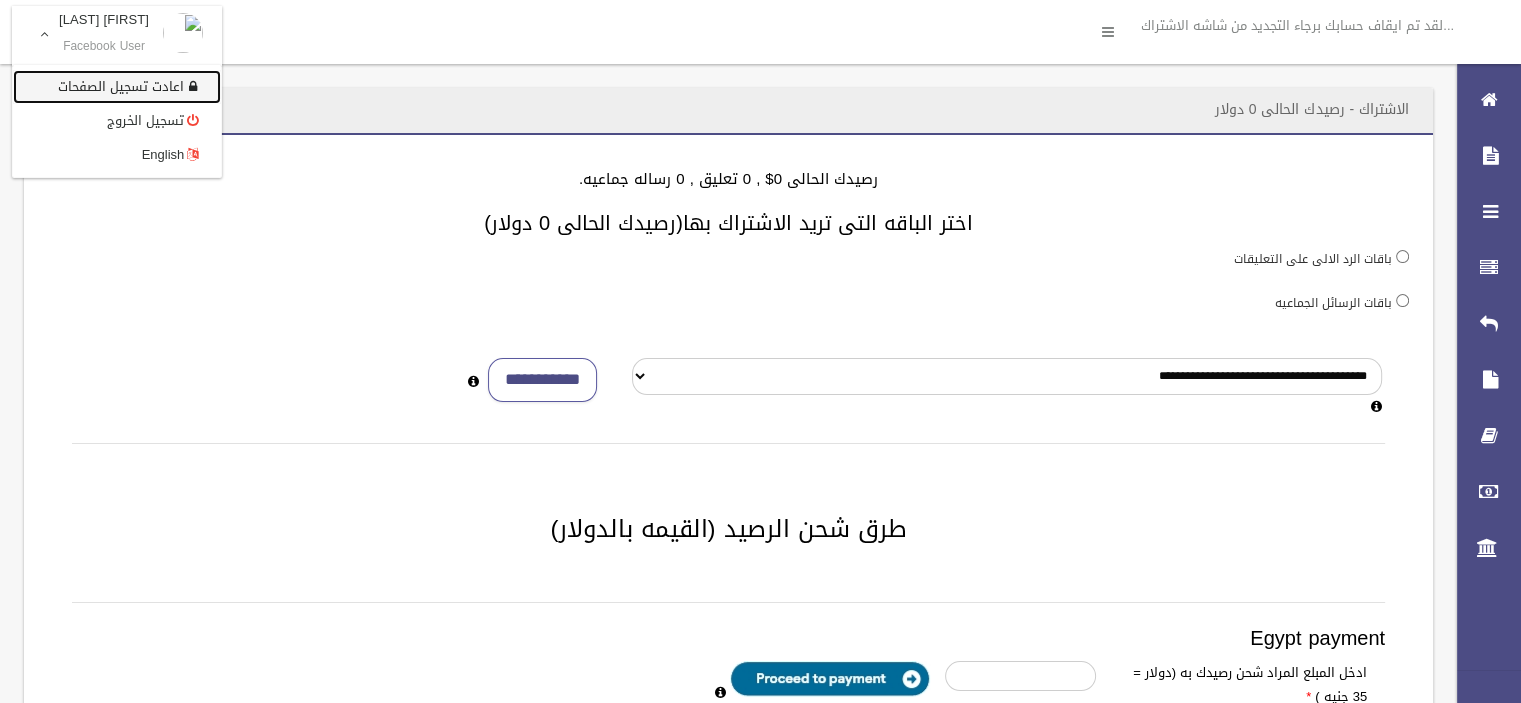 click on "اعادت تسجيل الصفحات" at bounding box center [117, 87] 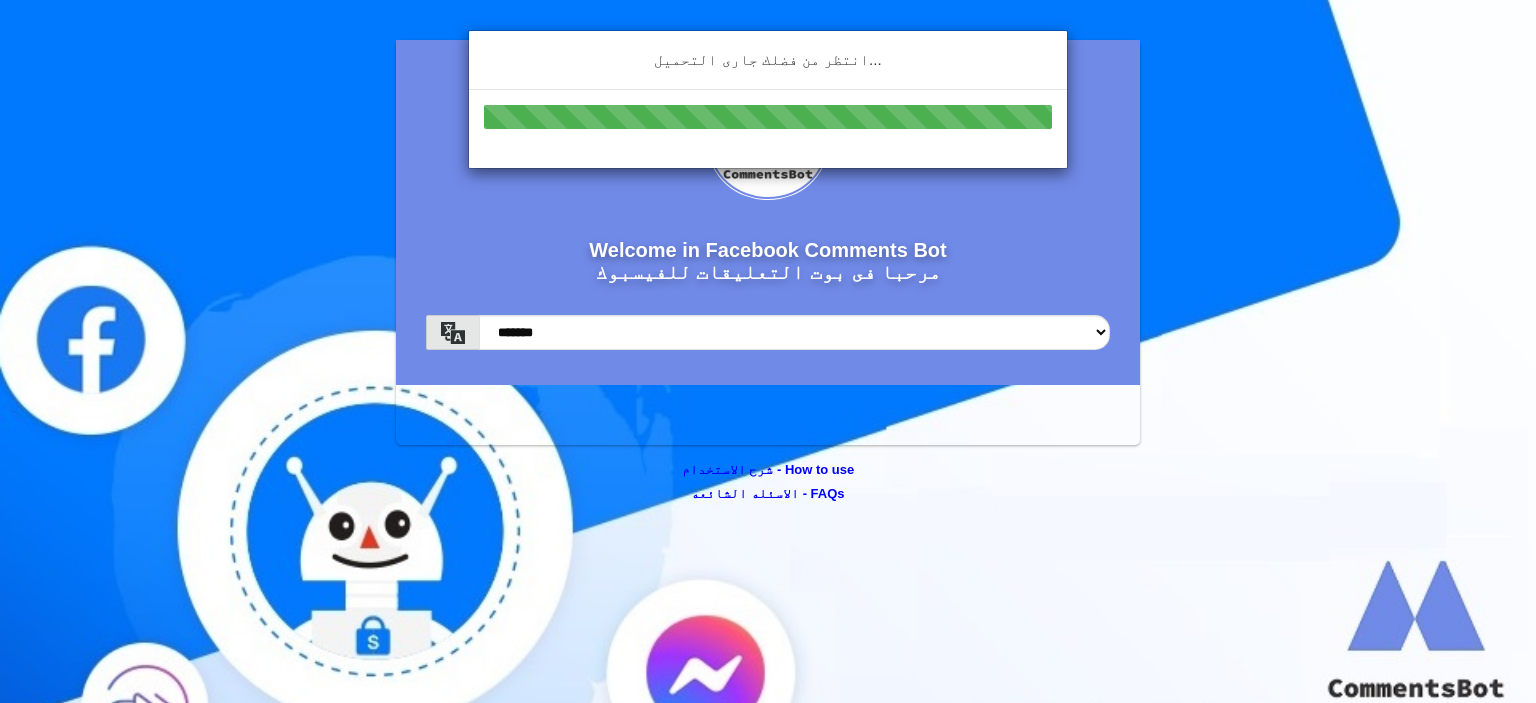 scroll, scrollTop: 0, scrollLeft: 0, axis: both 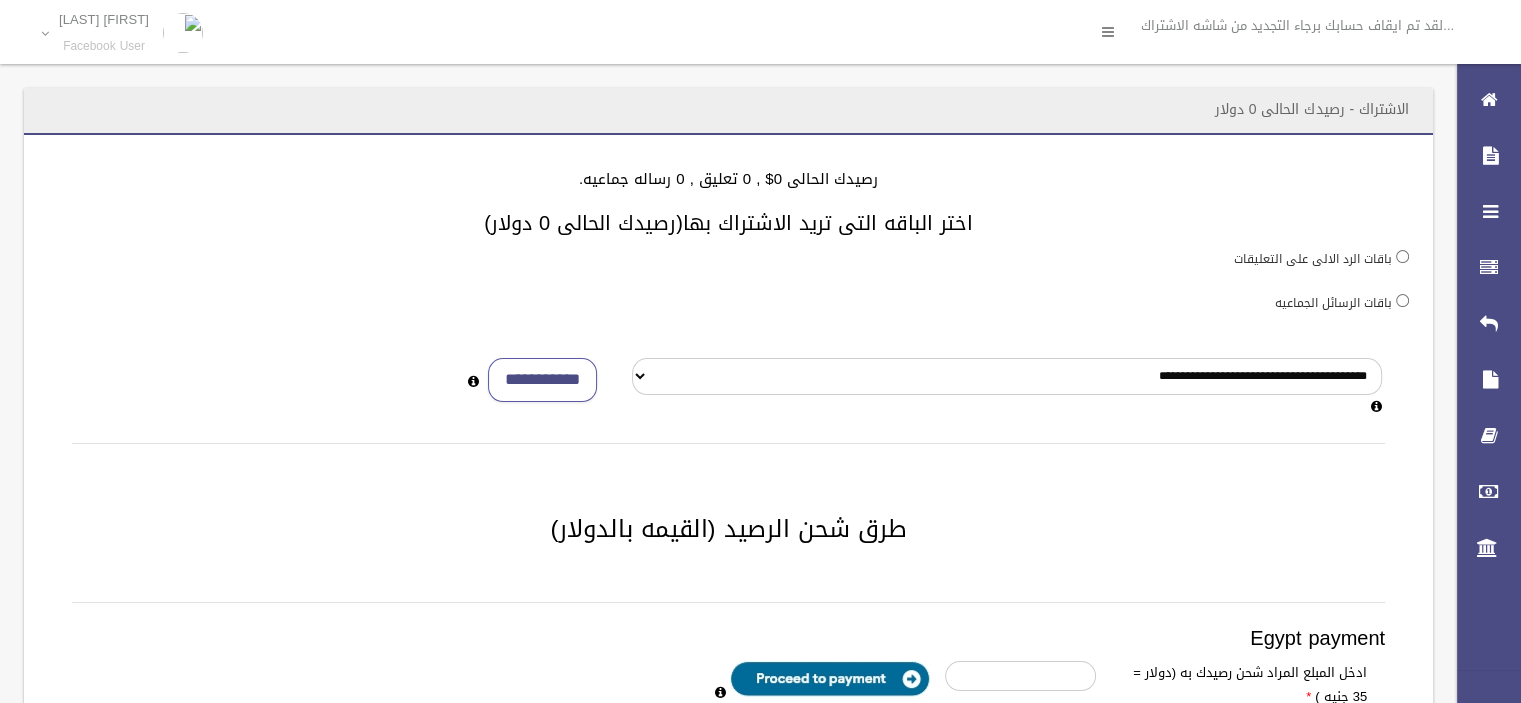 click on "**********" at bounding box center [728, 638] 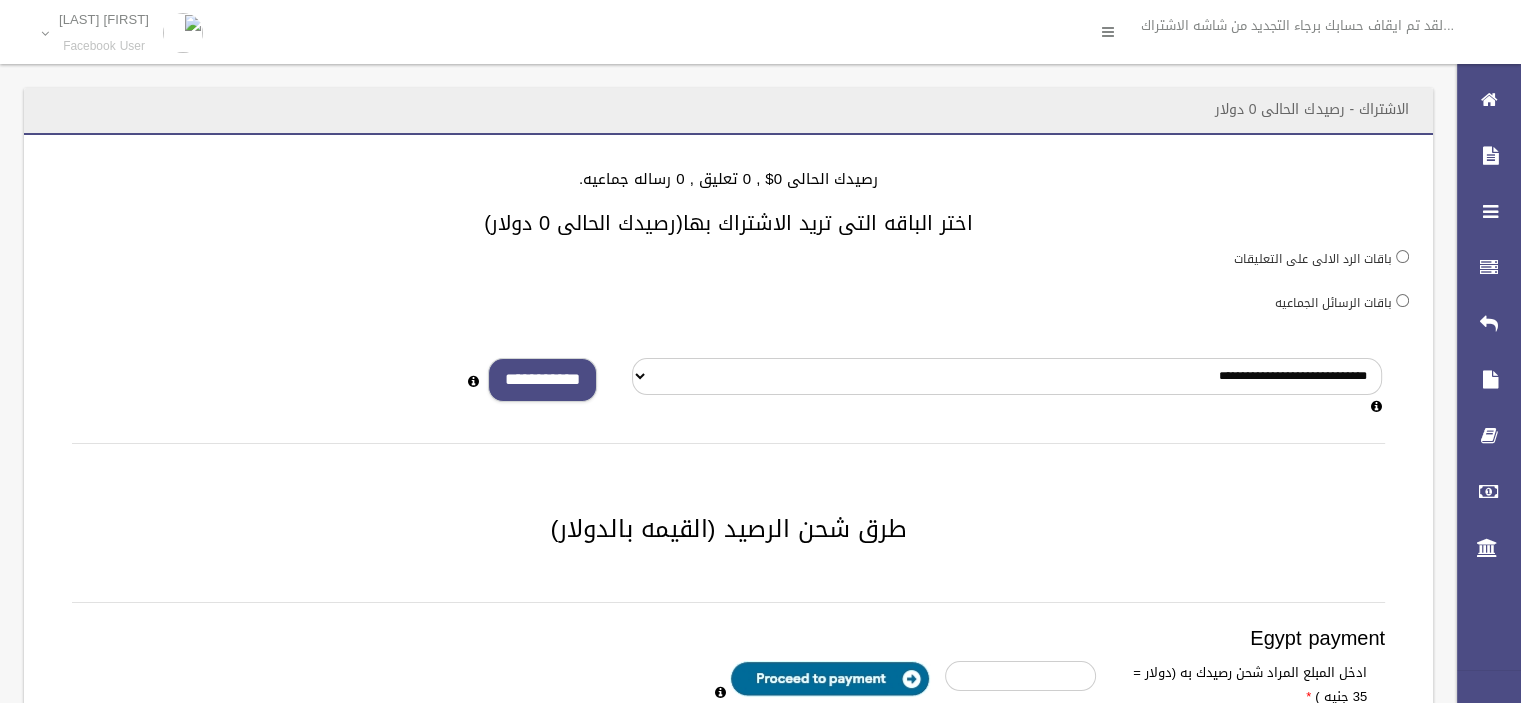 click on "**********" at bounding box center [542, 380] 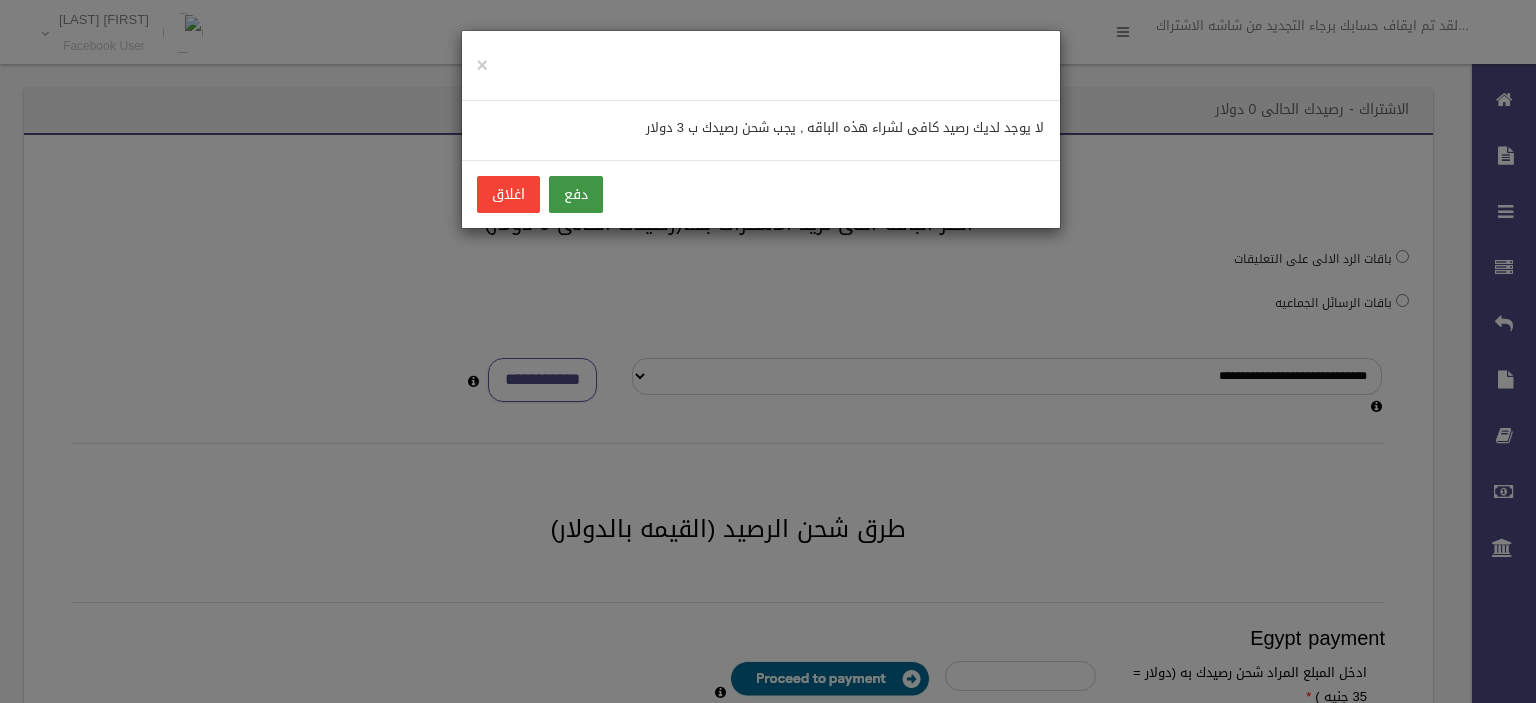 click on "دفع" at bounding box center (576, 194) 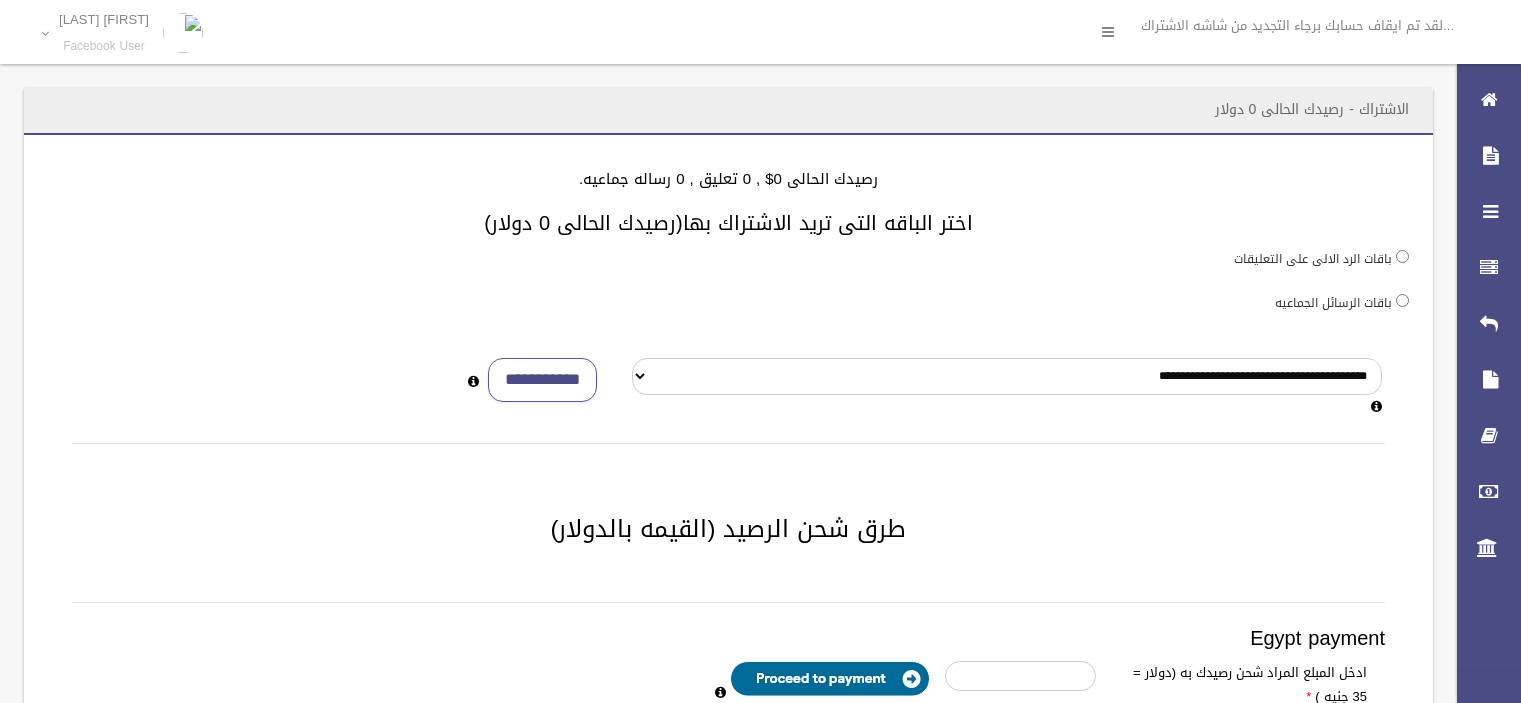scroll, scrollTop: 0, scrollLeft: 0, axis: both 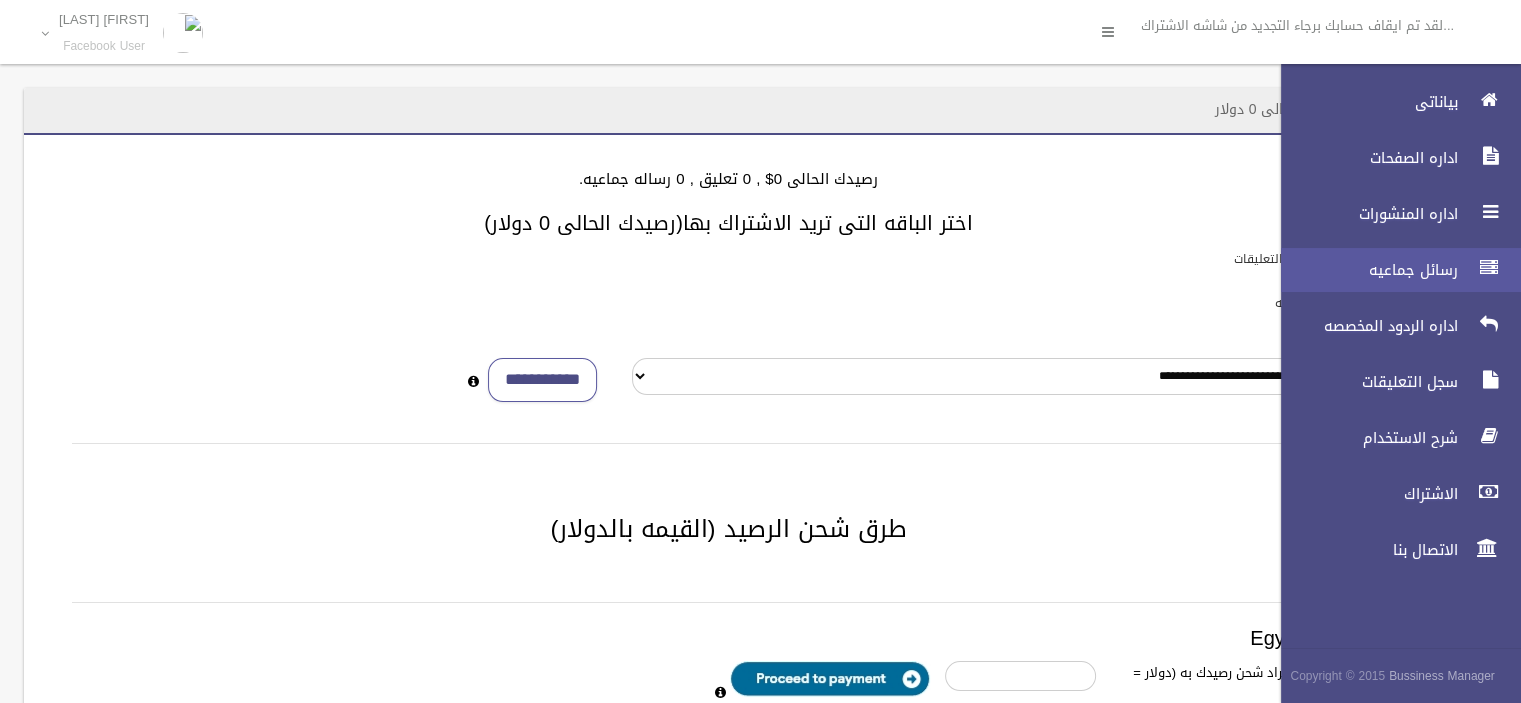 click on "رسائل جماعيه" at bounding box center [1392, 270] 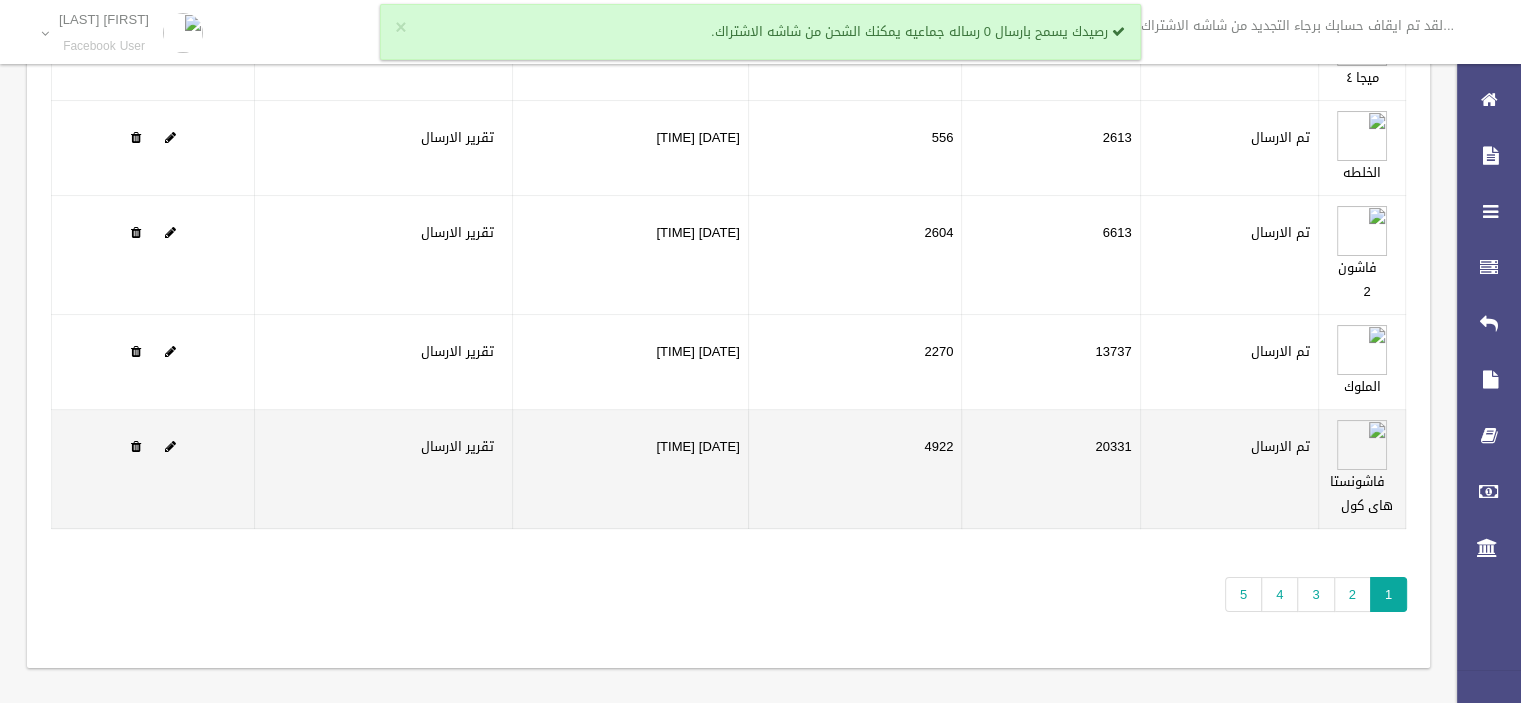 scroll, scrollTop: 231, scrollLeft: 0, axis: vertical 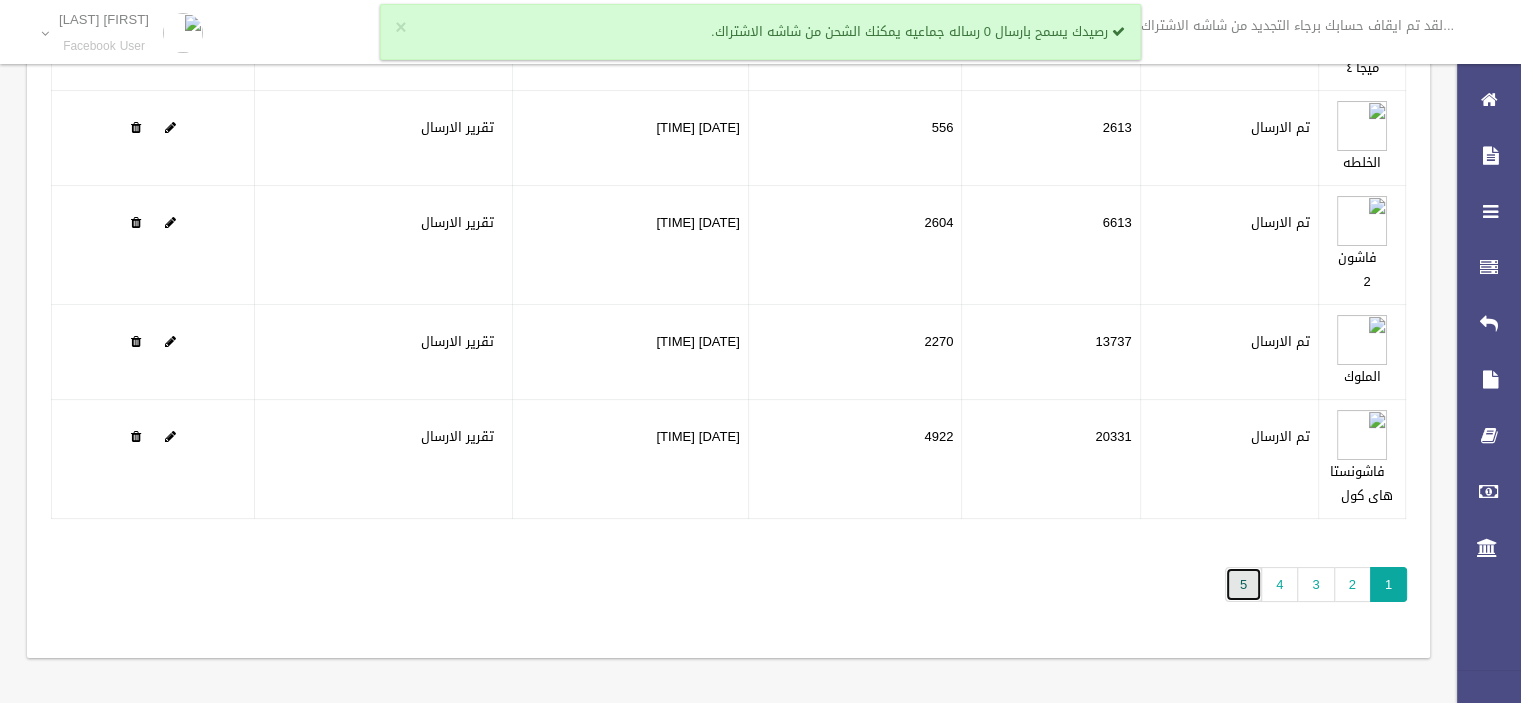 click on "5" at bounding box center (1243, 584) 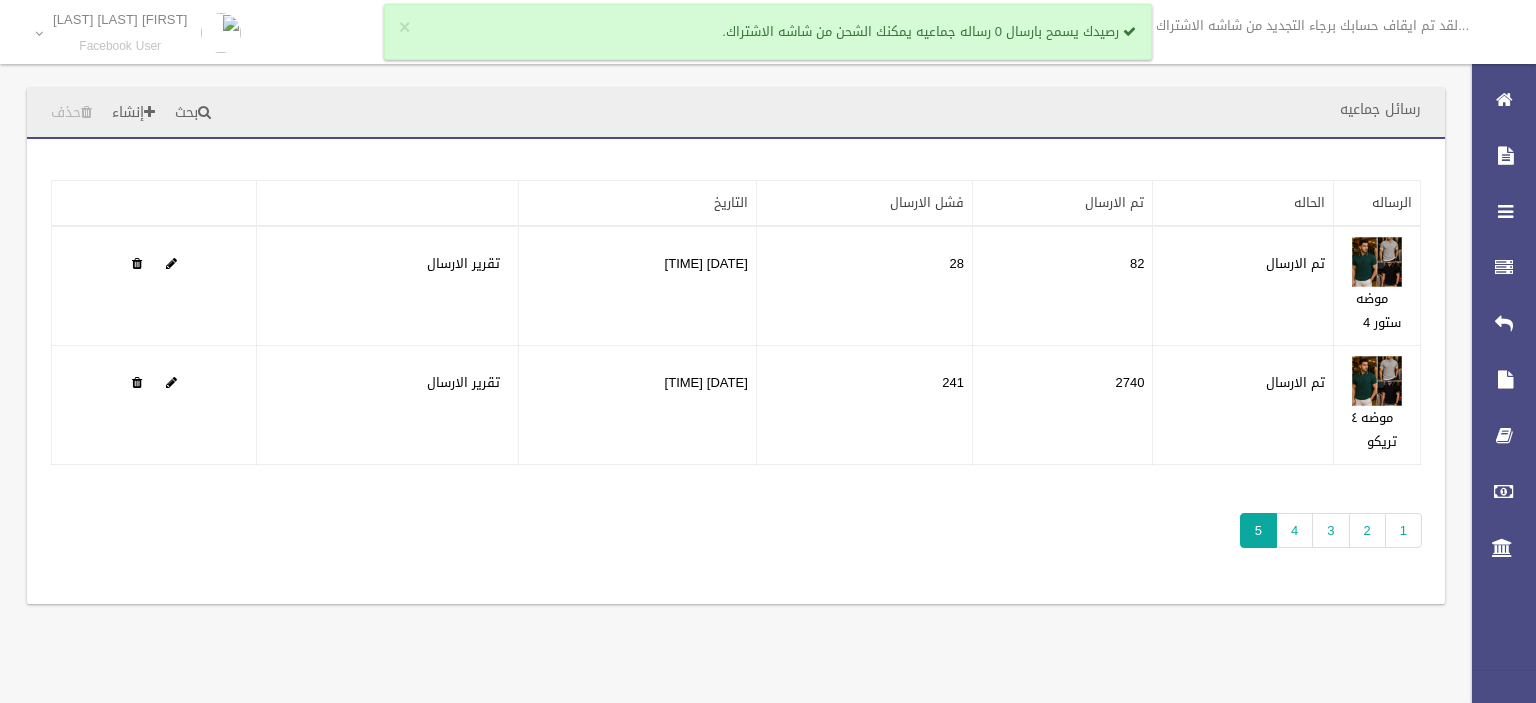 scroll, scrollTop: 0, scrollLeft: 0, axis: both 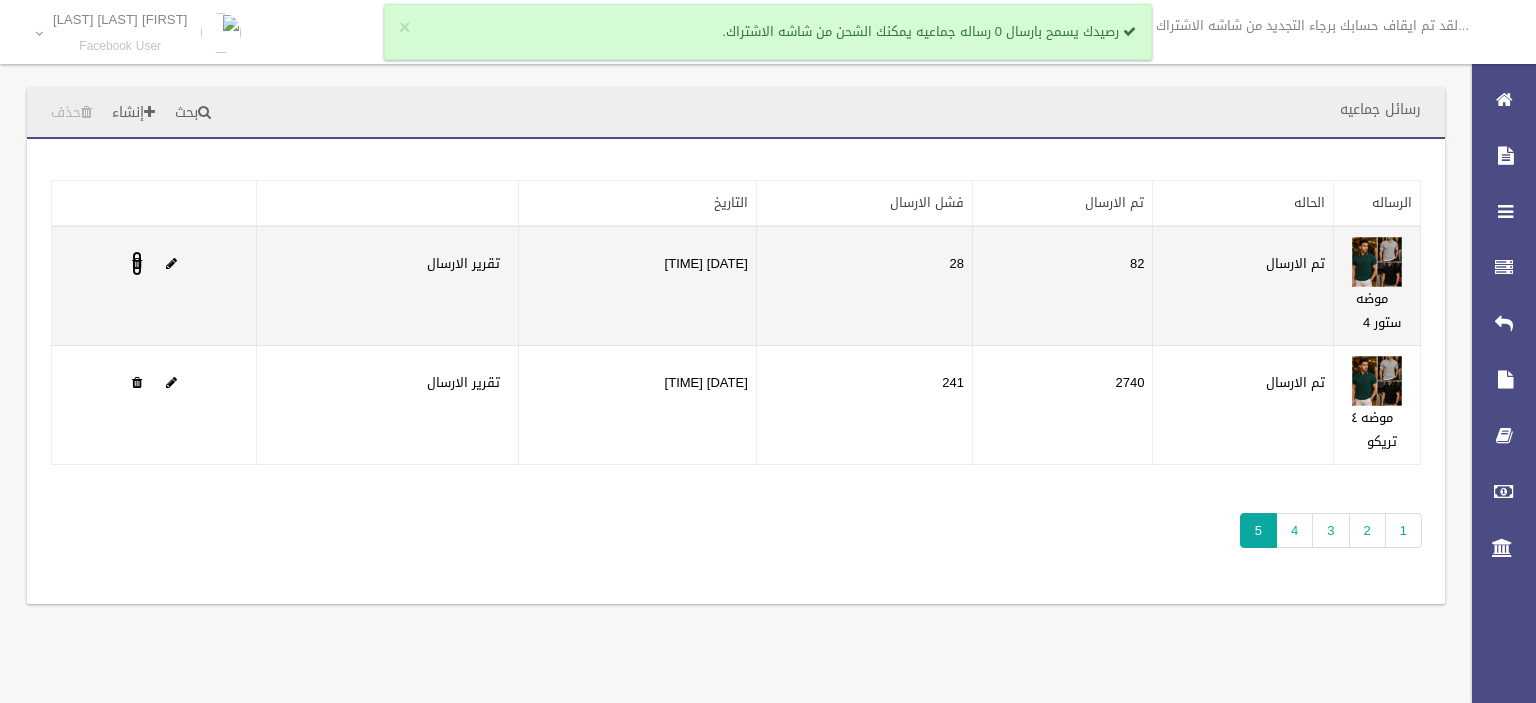 click at bounding box center (137, 263) 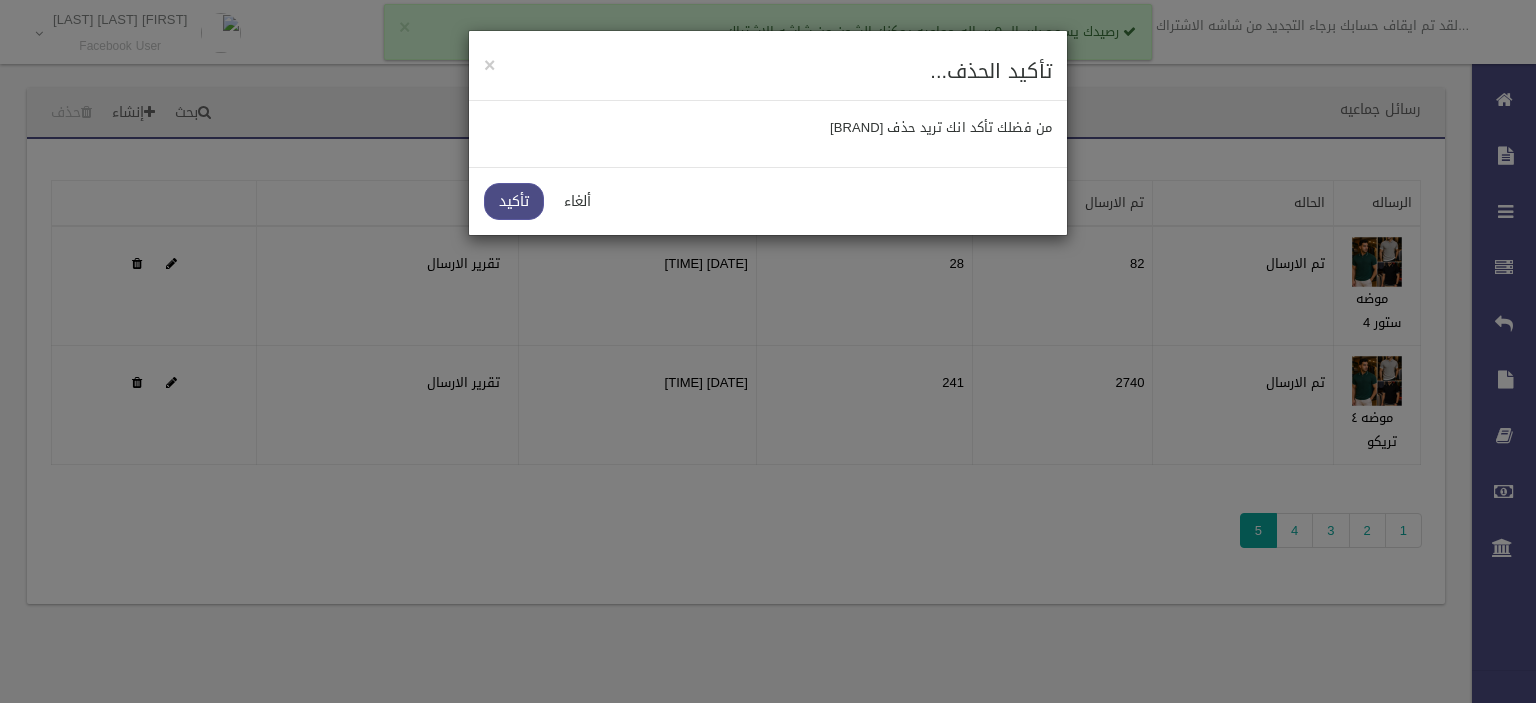 click on "تأكيد" at bounding box center [514, 201] 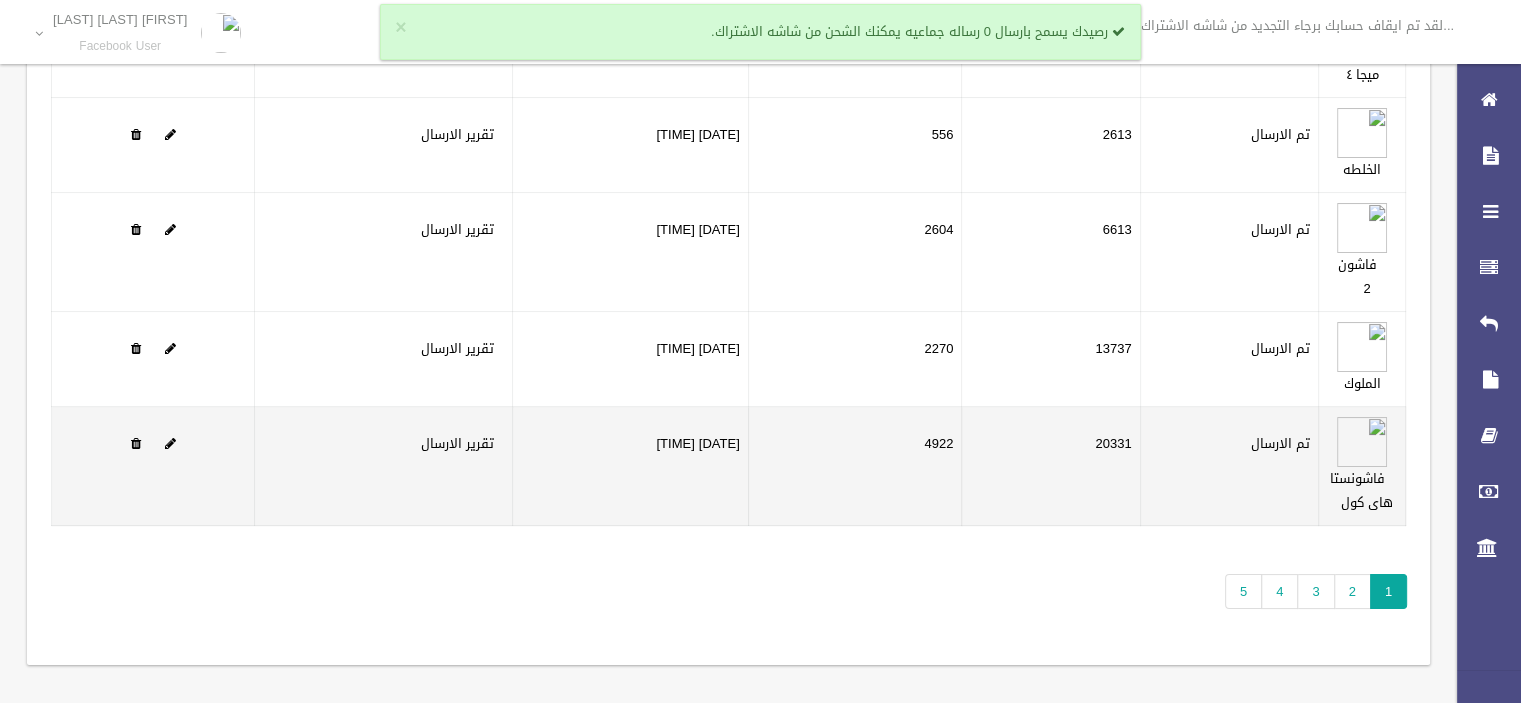 scroll, scrollTop: 231, scrollLeft: 0, axis: vertical 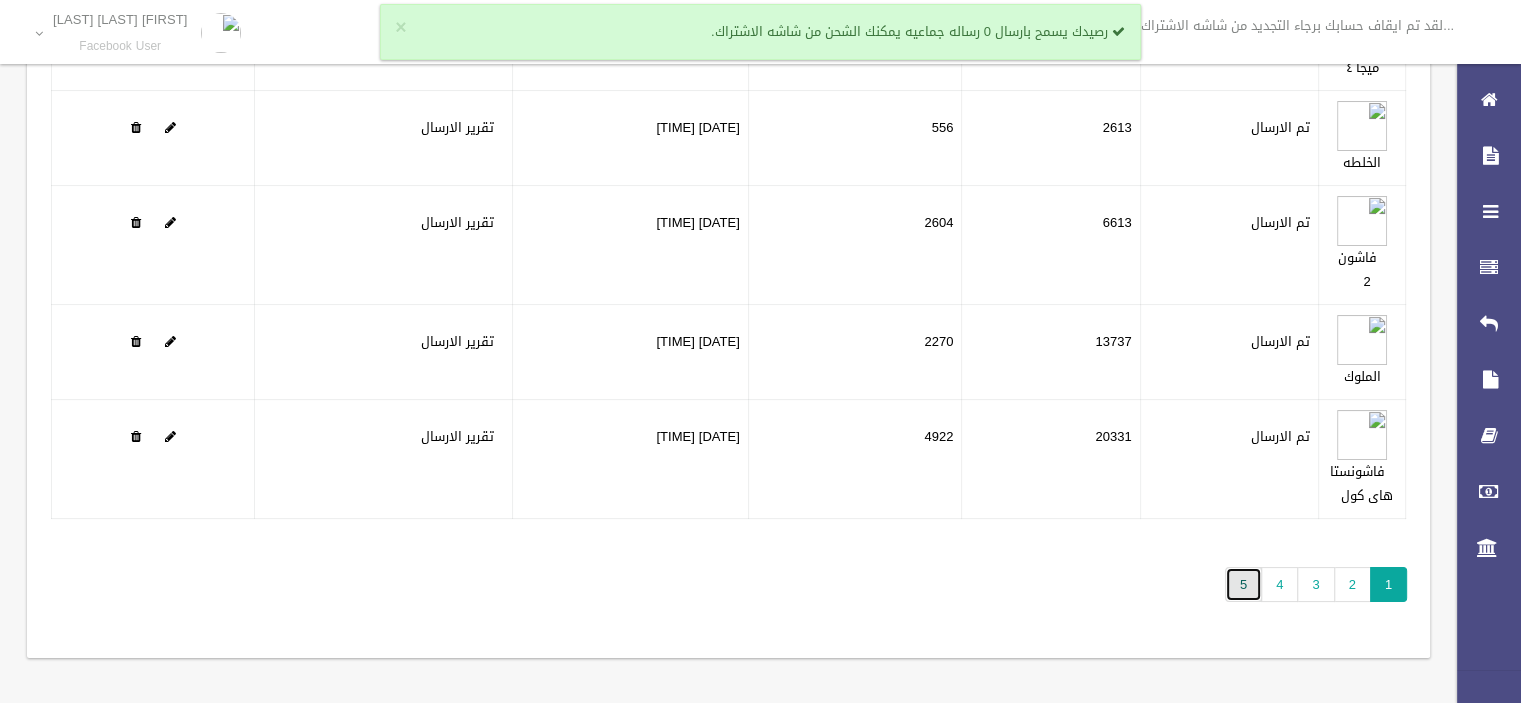 click on "5" at bounding box center (1243, 584) 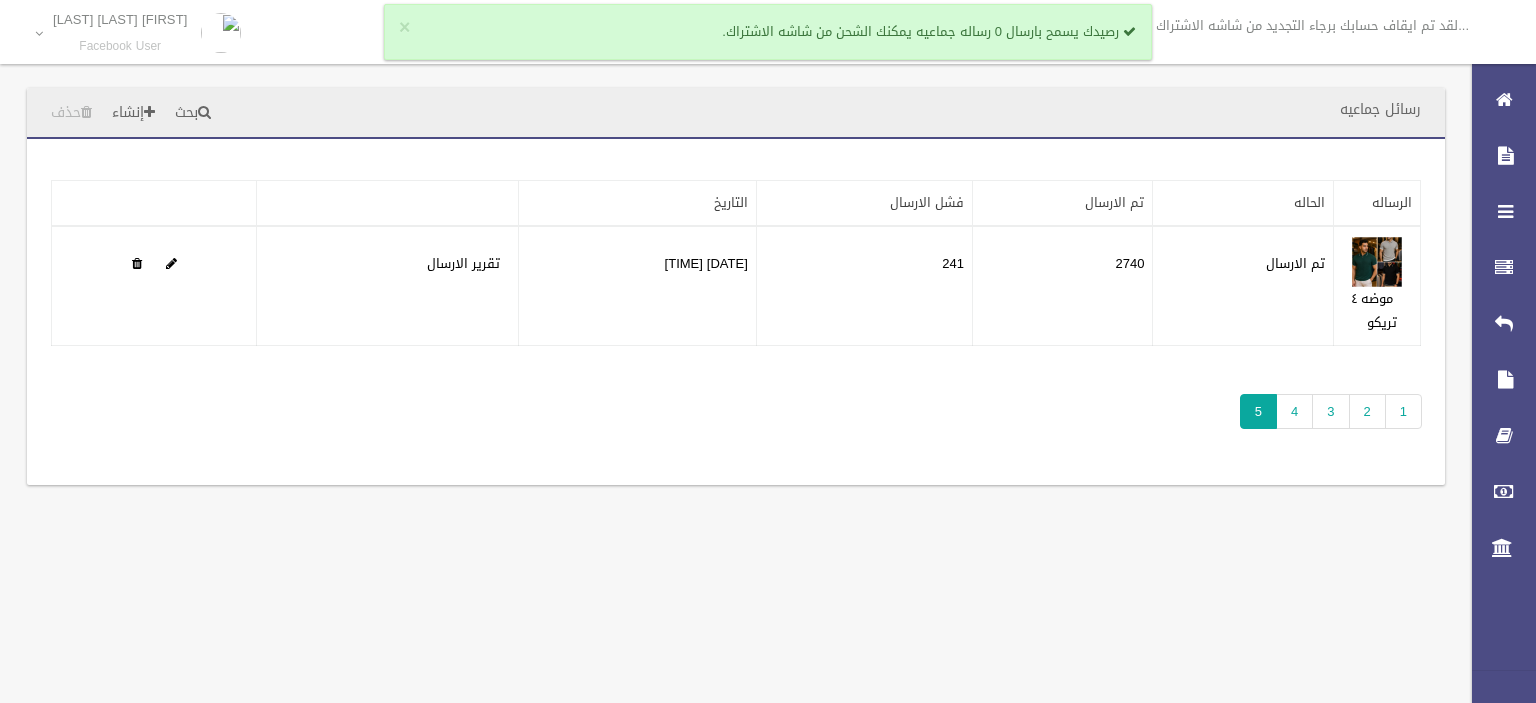 scroll, scrollTop: 0, scrollLeft: 0, axis: both 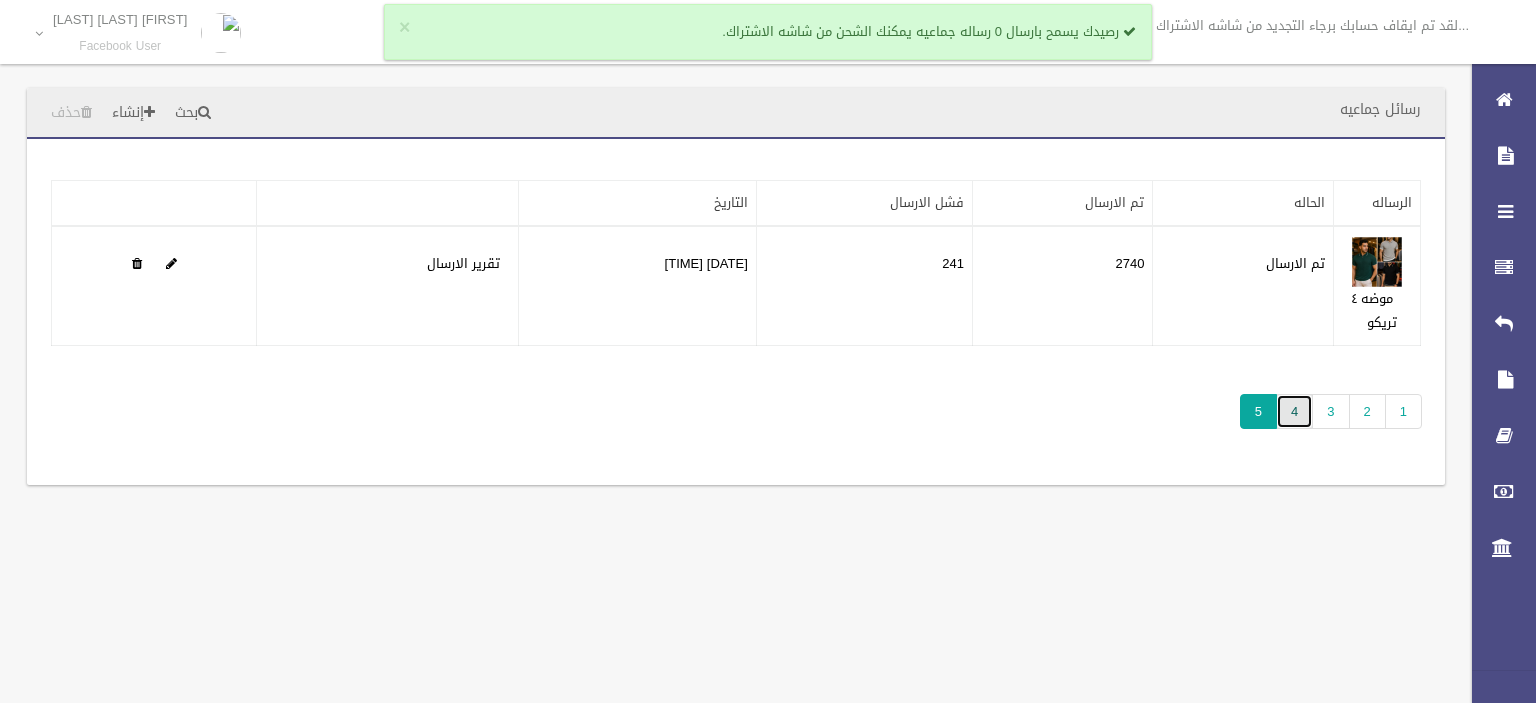 click on "4" at bounding box center (1294, 411) 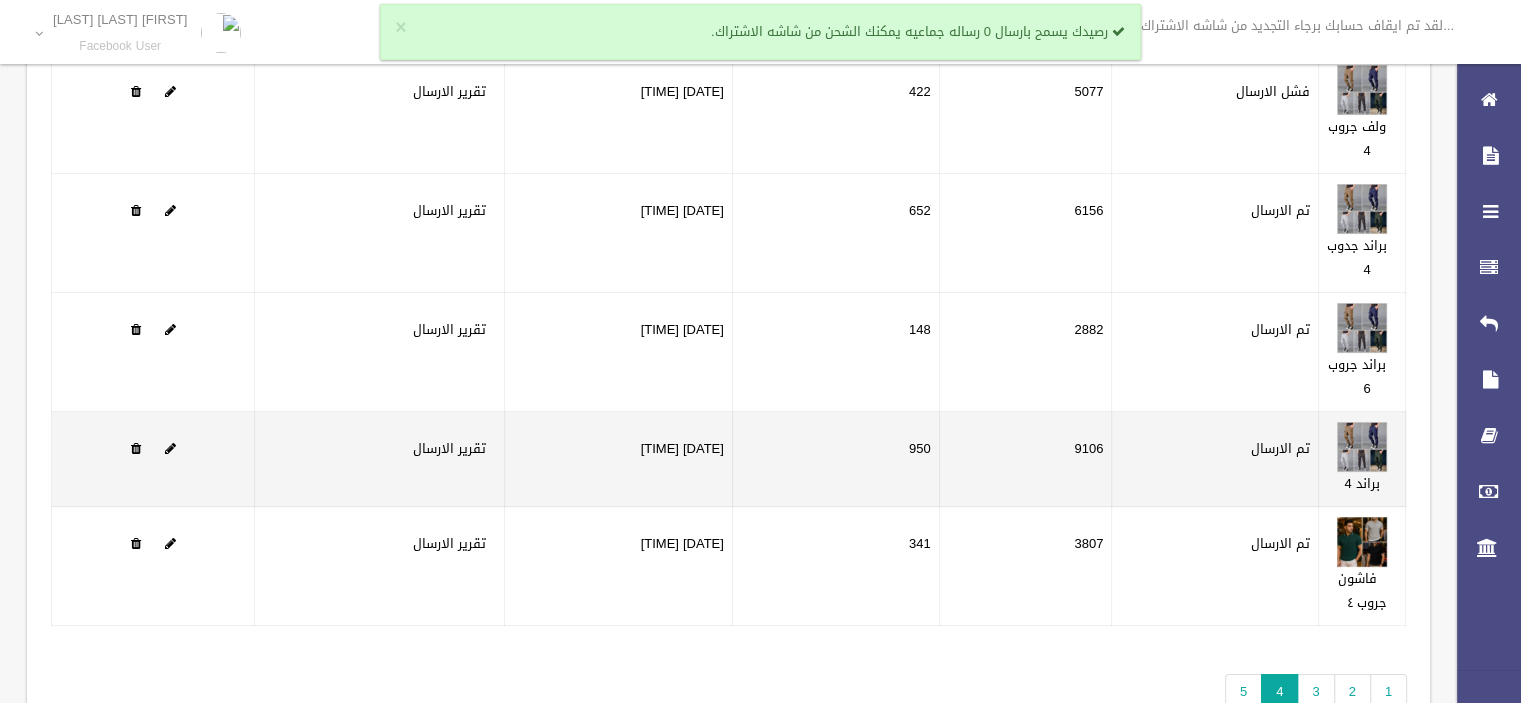 scroll, scrollTop: 279, scrollLeft: 0, axis: vertical 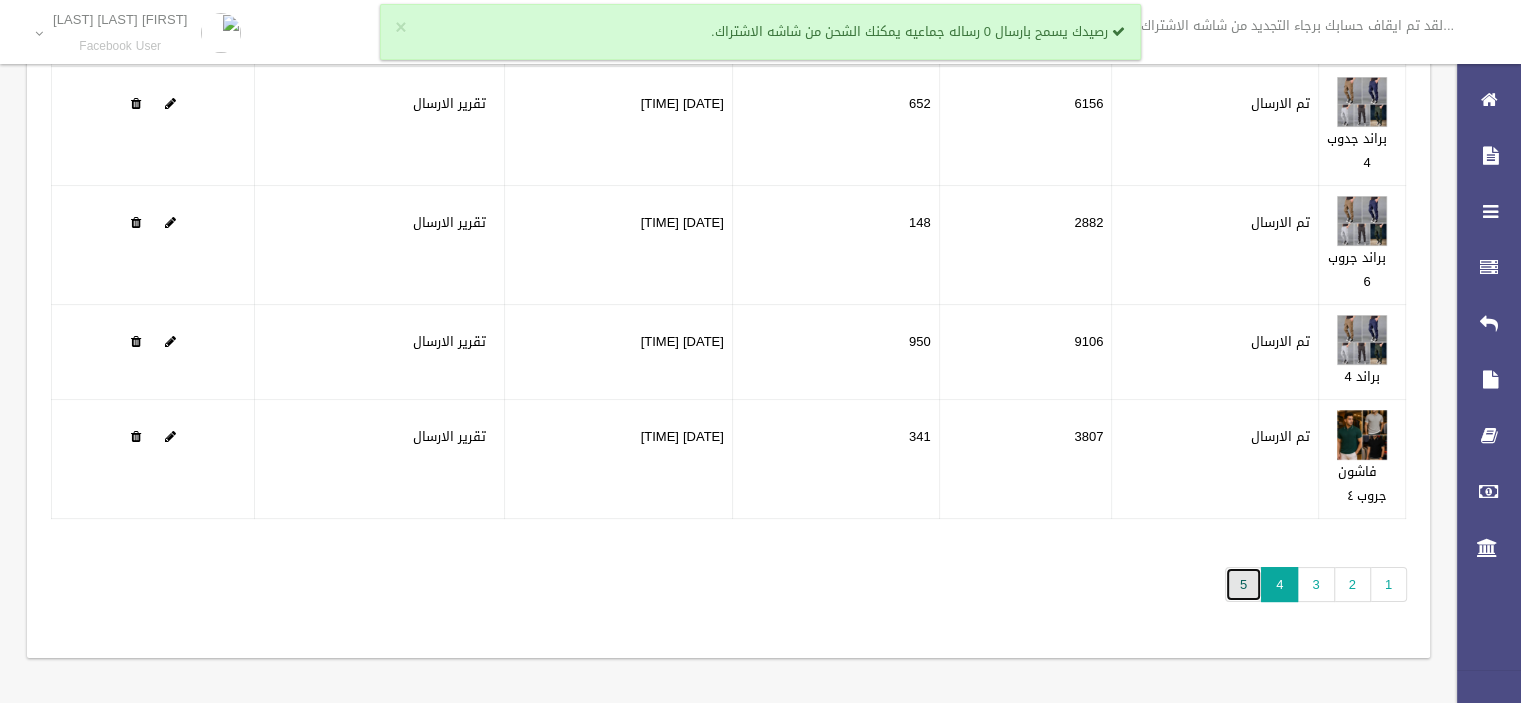 click on "5" at bounding box center [1243, 584] 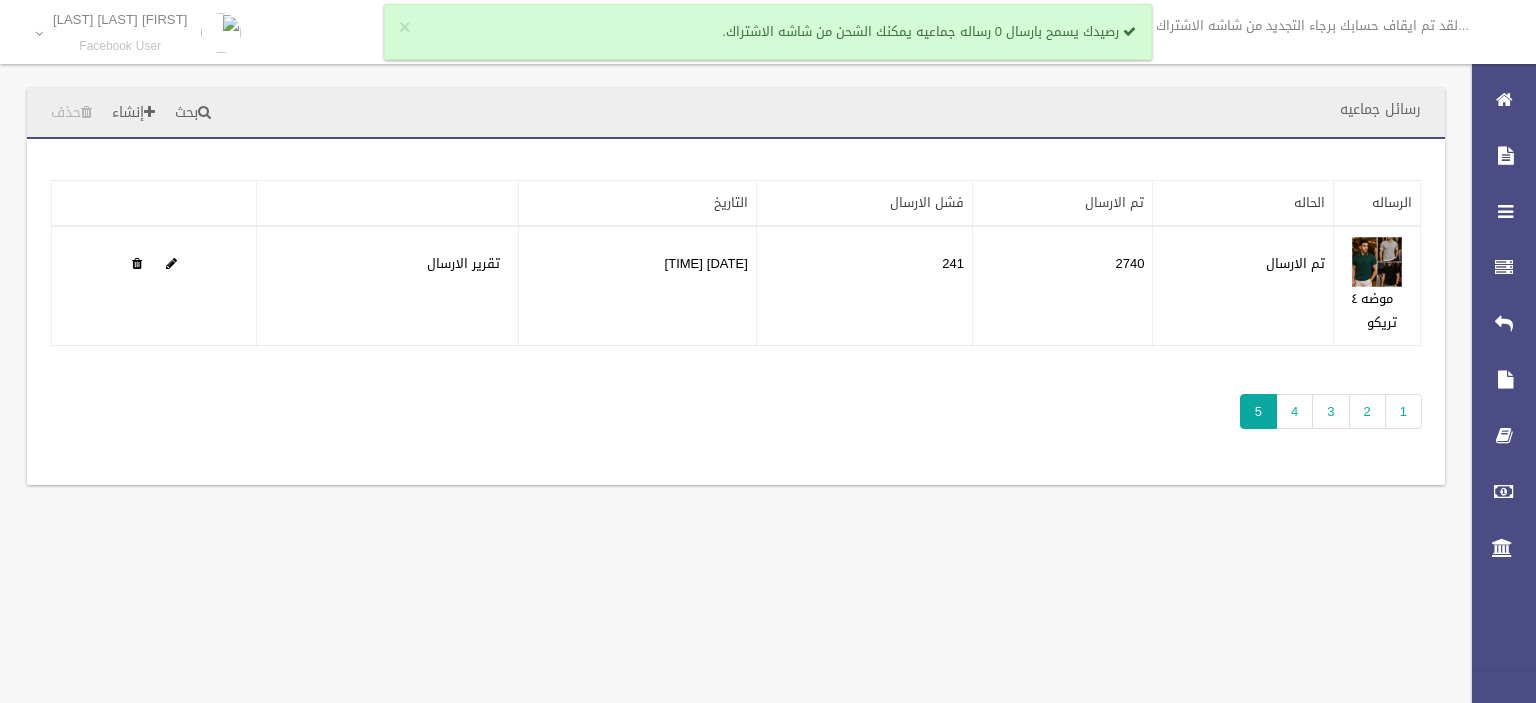 scroll, scrollTop: 0, scrollLeft: 0, axis: both 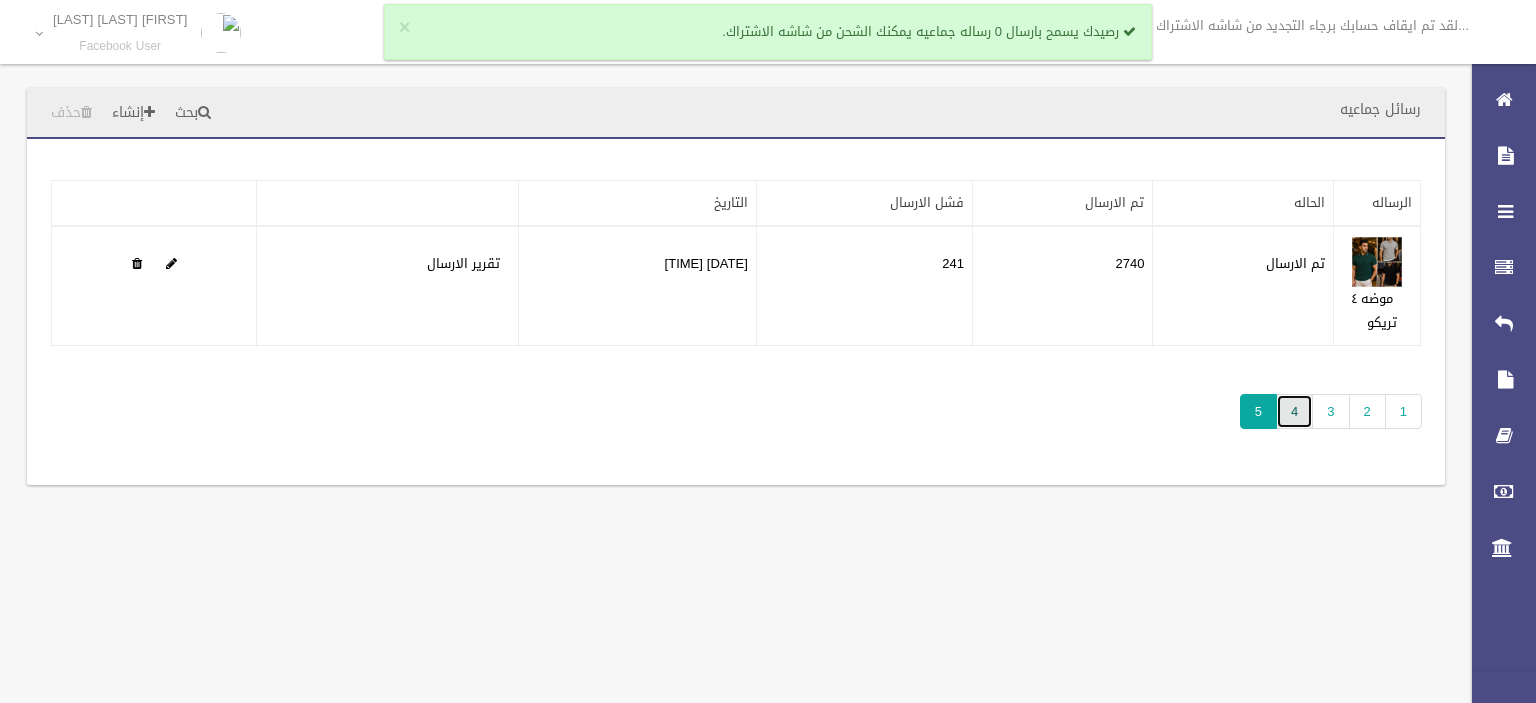 click on "4" at bounding box center [1294, 411] 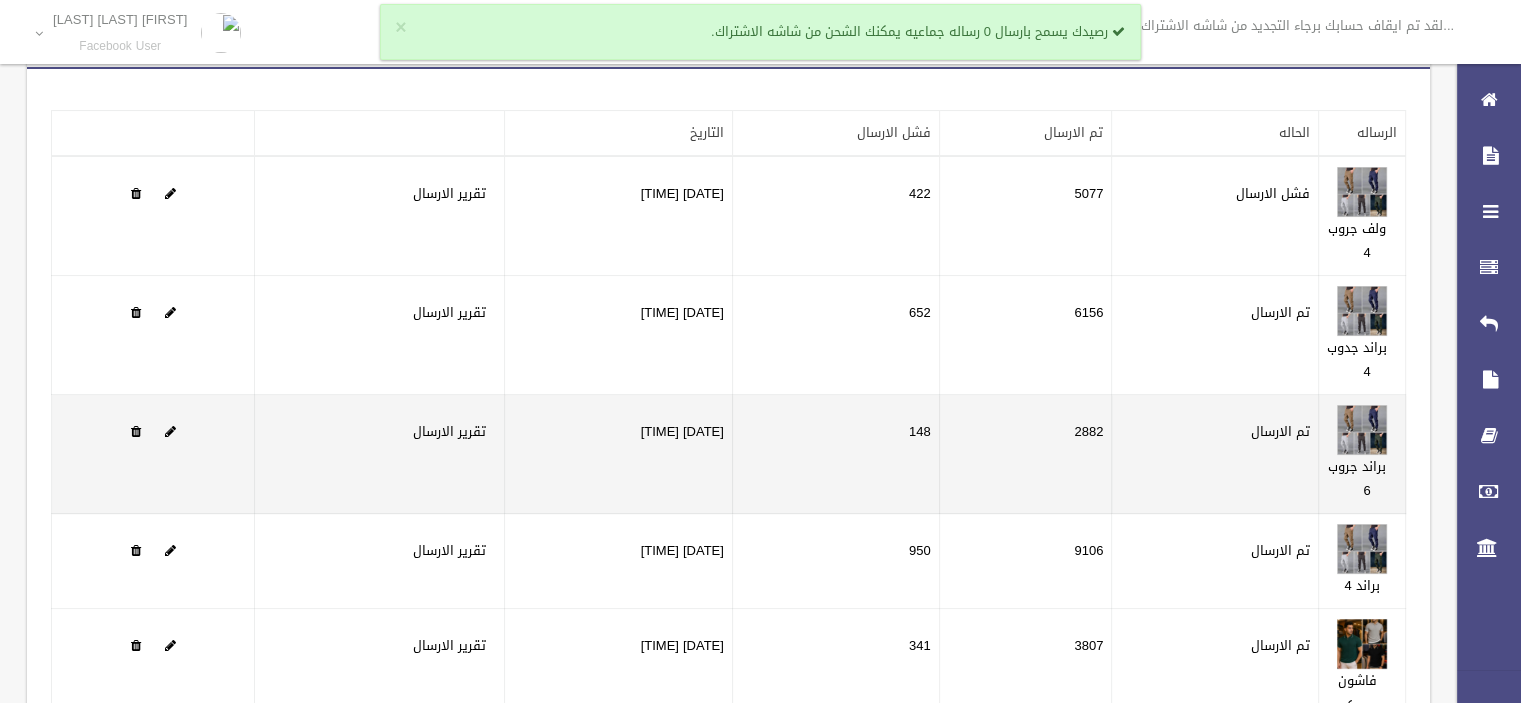 scroll, scrollTop: 279, scrollLeft: 0, axis: vertical 